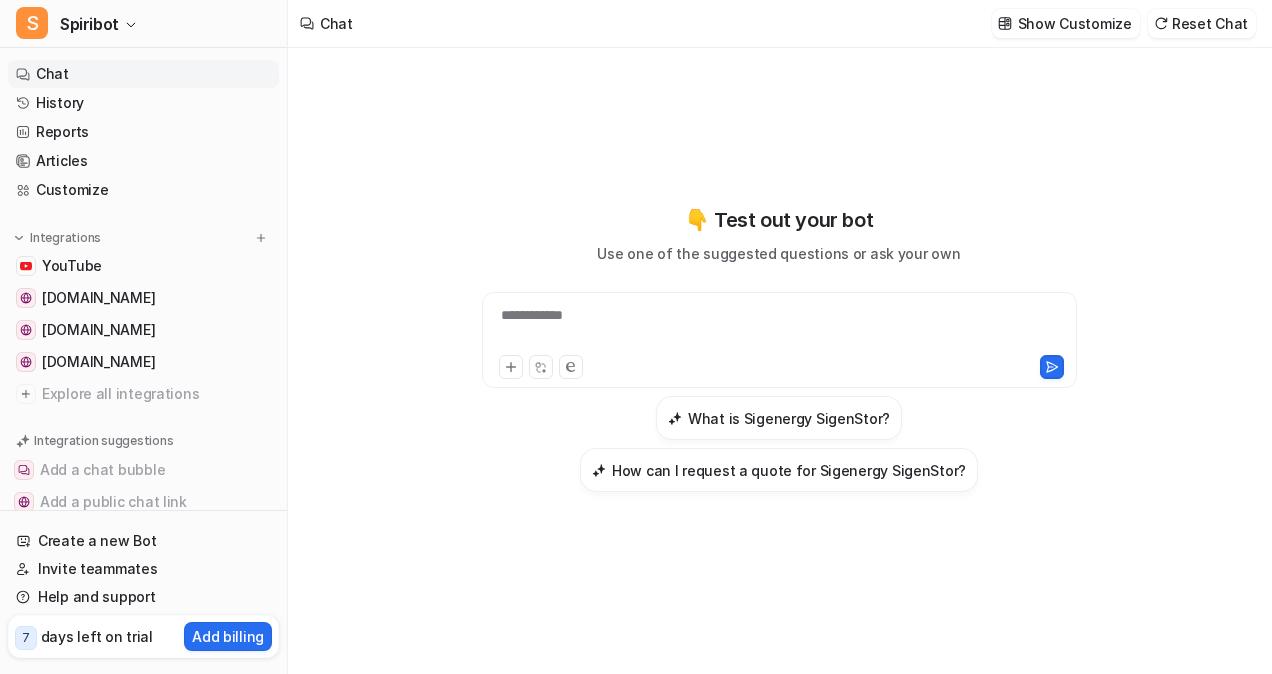 scroll, scrollTop: 0, scrollLeft: 0, axis: both 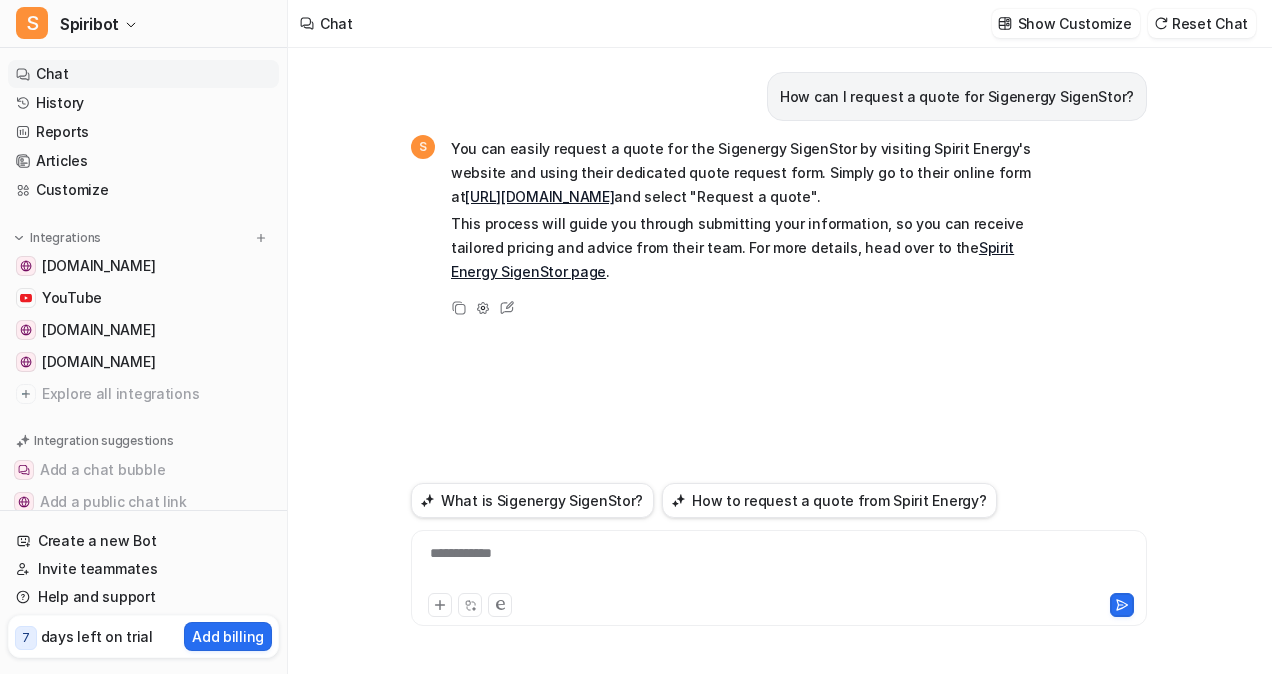 click on "**********" at bounding box center [779, 566] 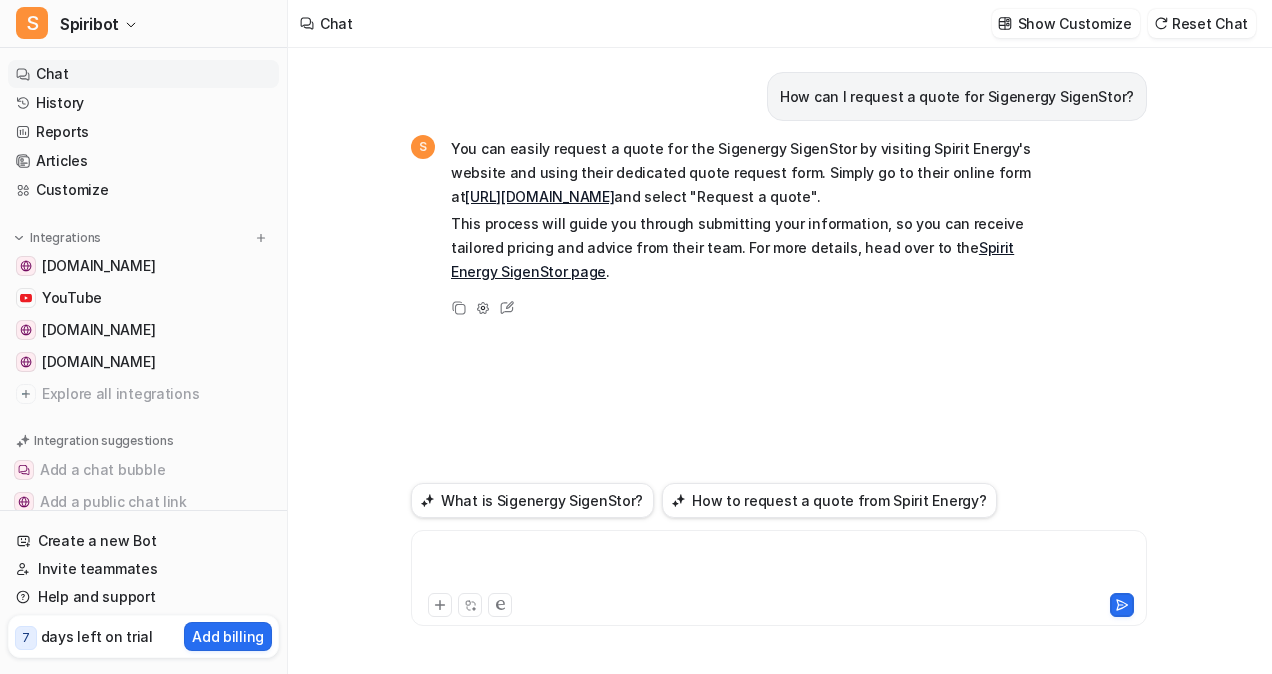 type 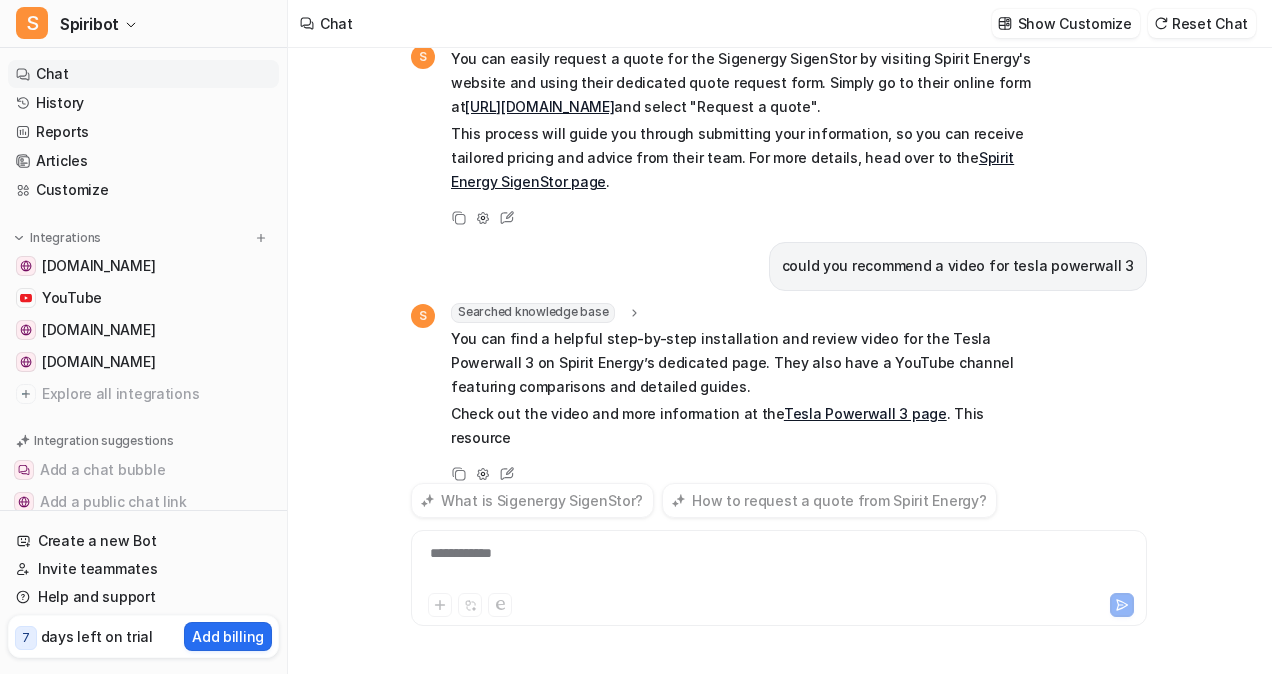 scroll, scrollTop: 114, scrollLeft: 0, axis: vertical 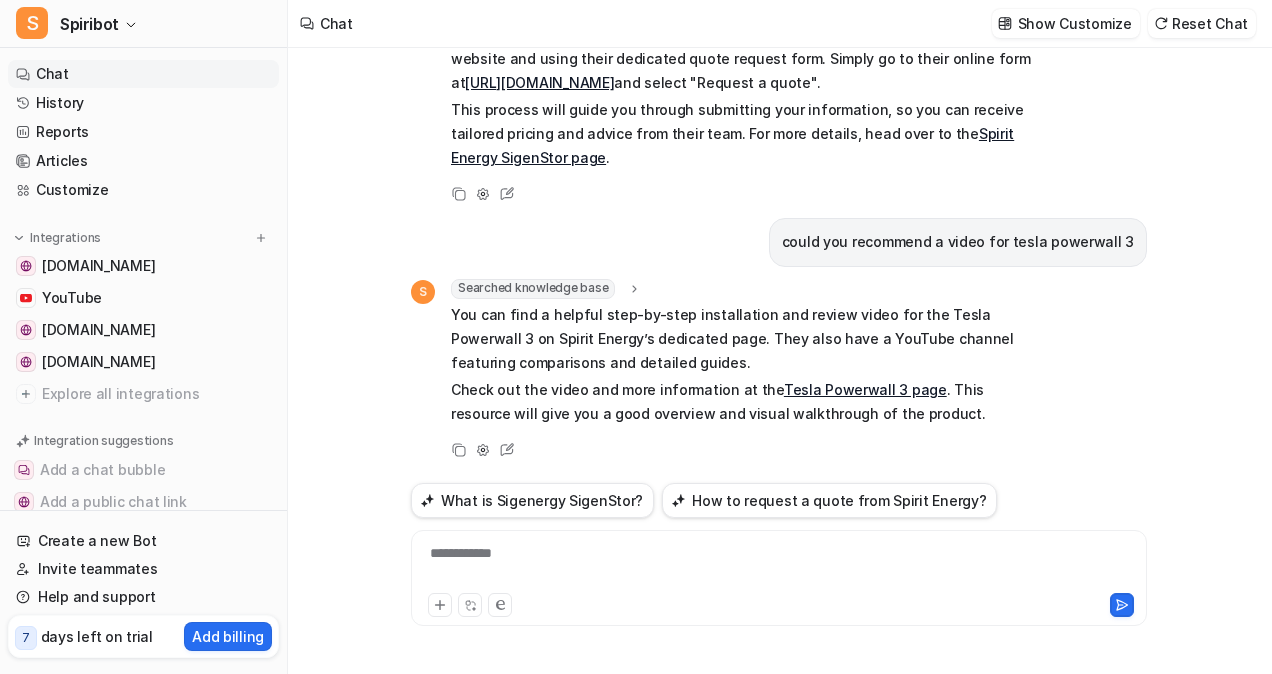click on "Tesla Powerwall 3 page" at bounding box center [865, 389] 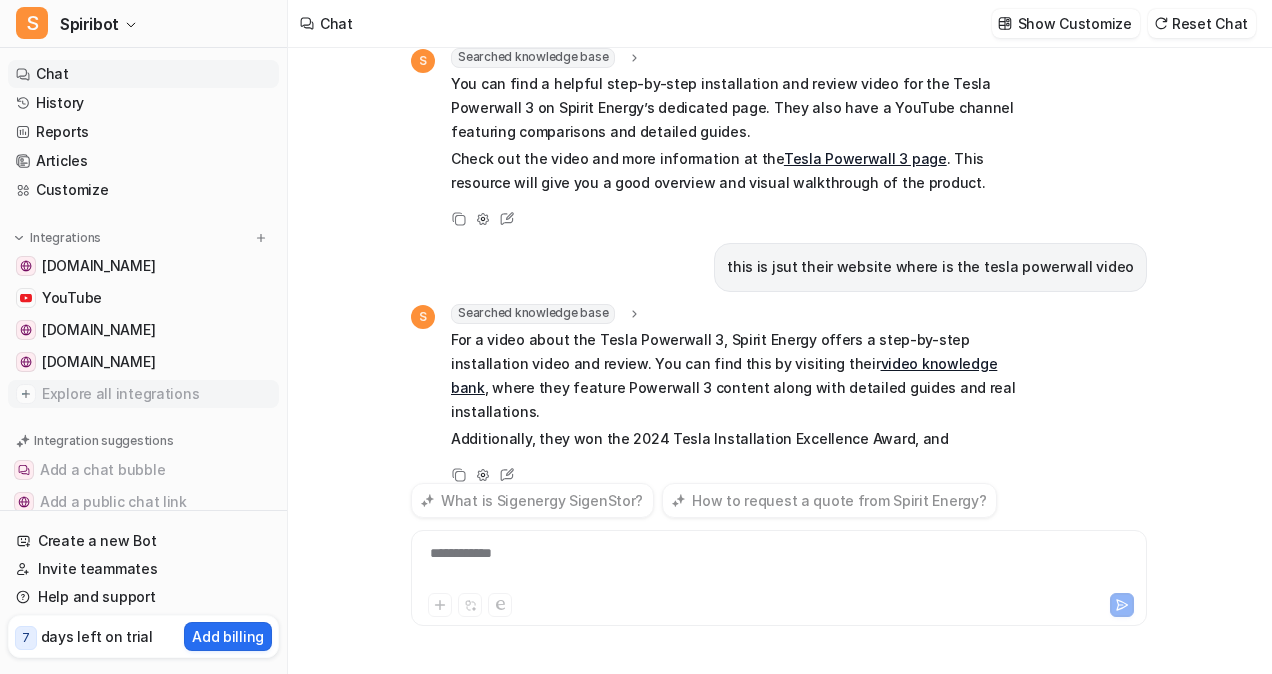 scroll, scrollTop: 369, scrollLeft: 0, axis: vertical 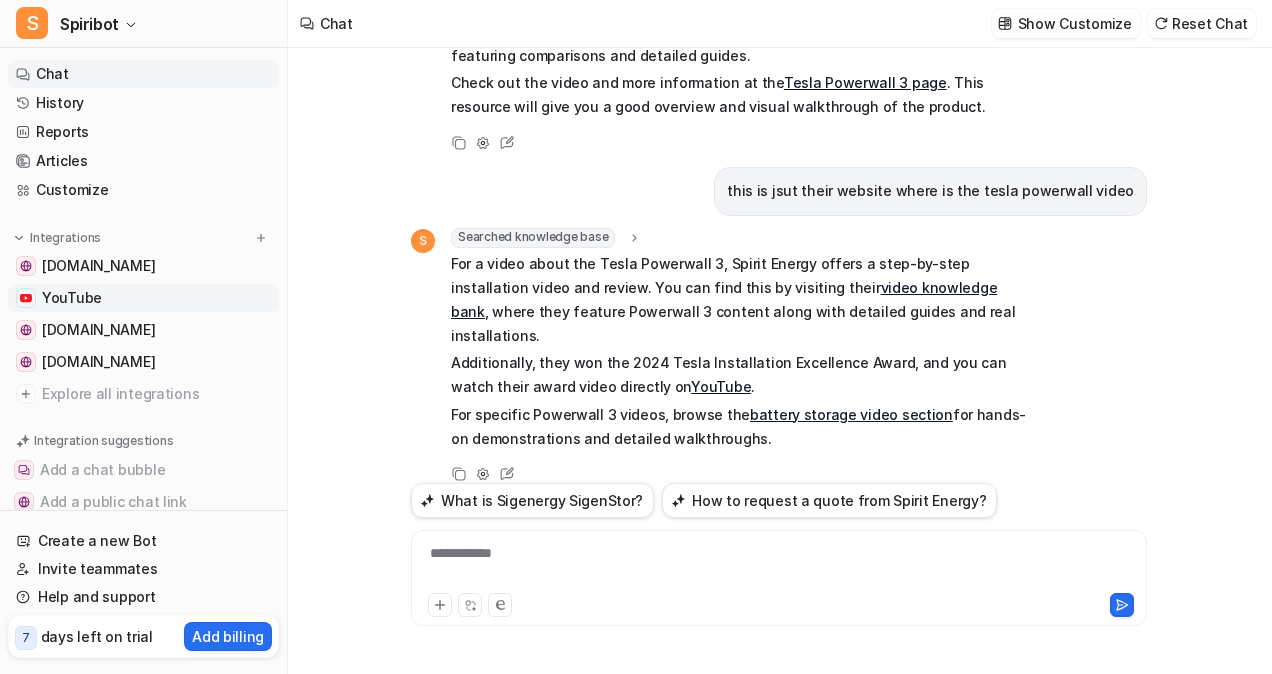 click on "YouTube" at bounding box center [143, 298] 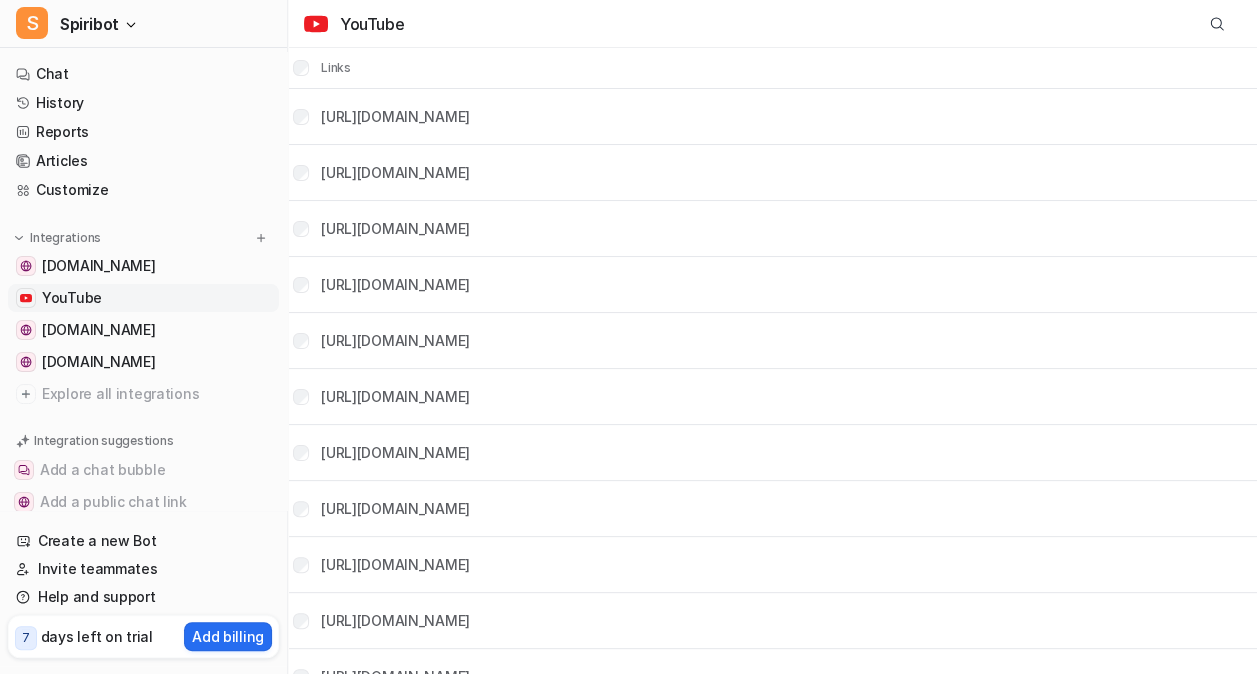 click on "View all integrations" at bounding box center (143, 598) 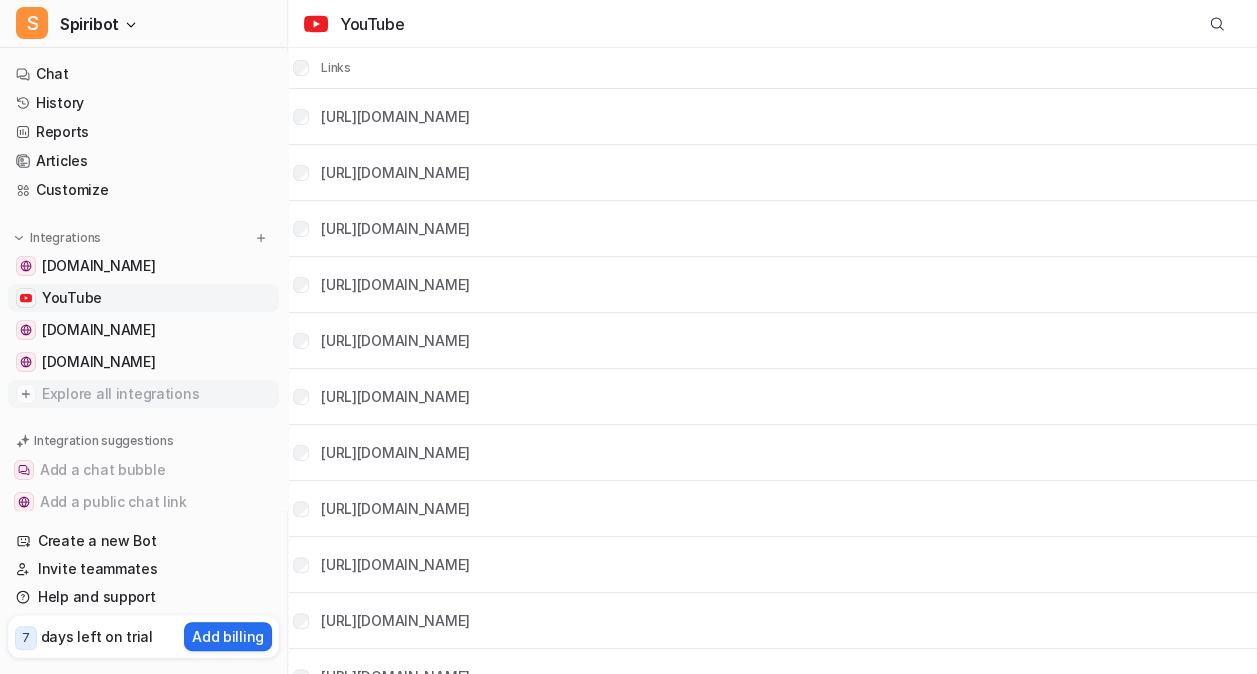 click on "Explore all integrations" at bounding box center (156, 394) 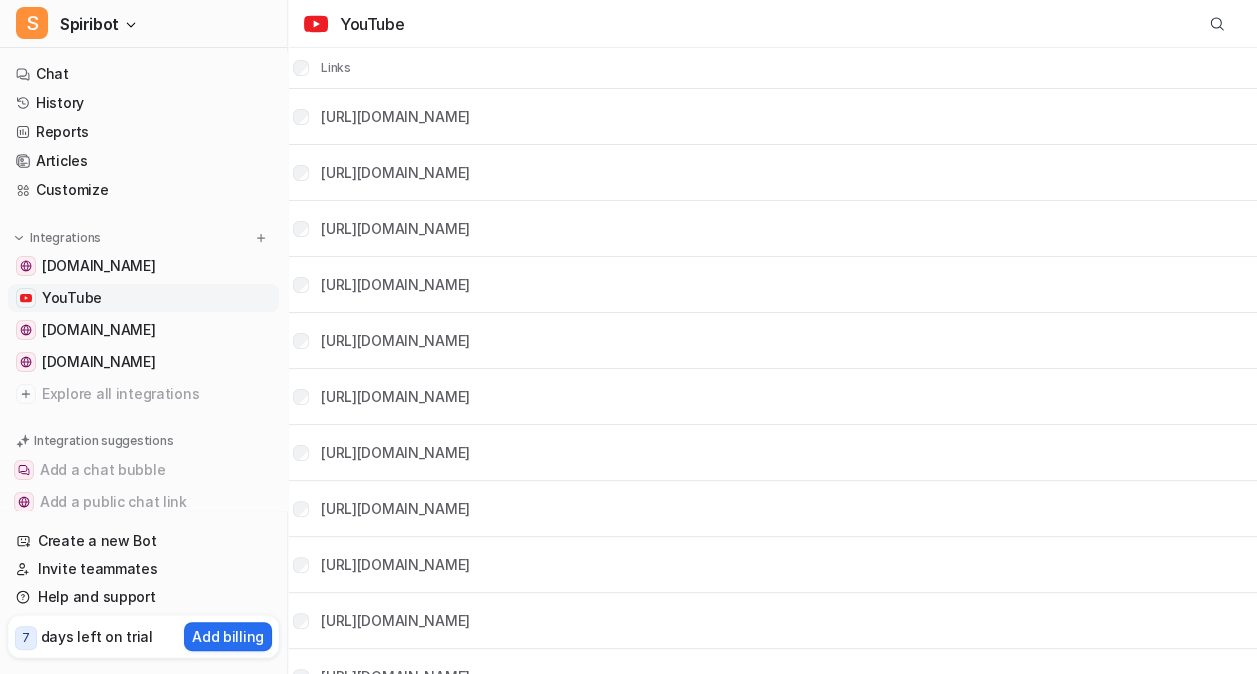 scroll, scrollTop: 0, scrollLeft: 0, axis: both 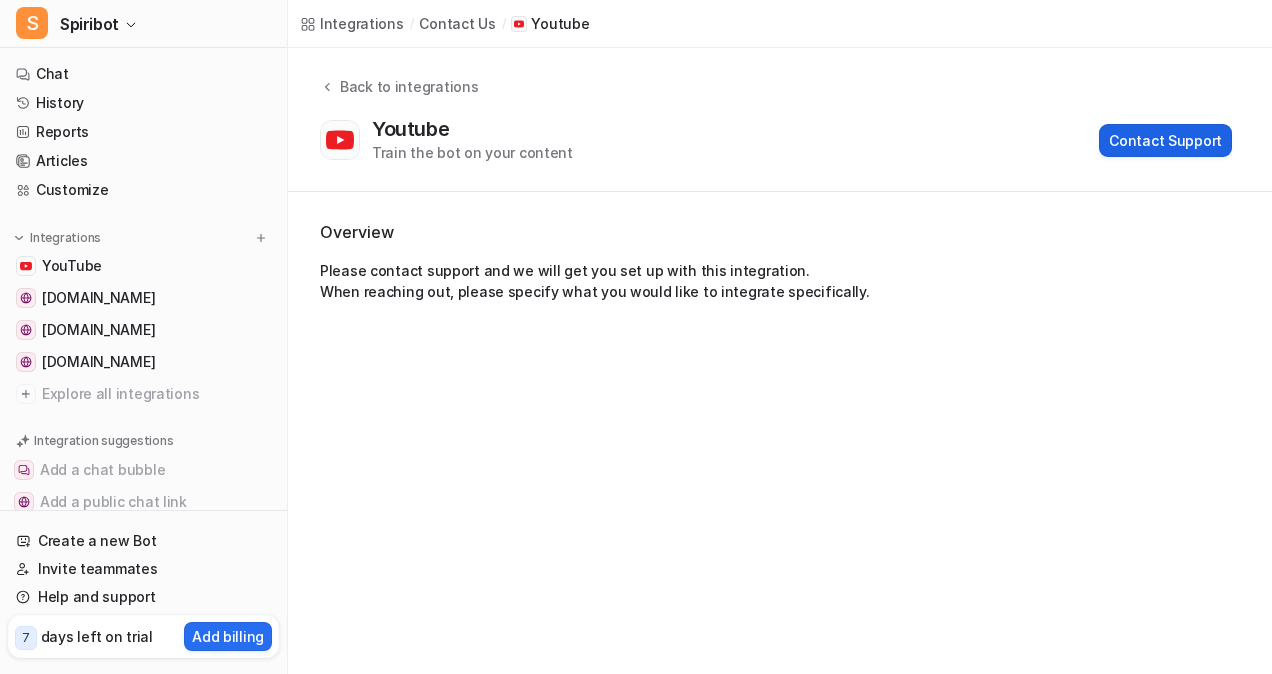 click on "Contact Support" at bounding box center [1165, 140] 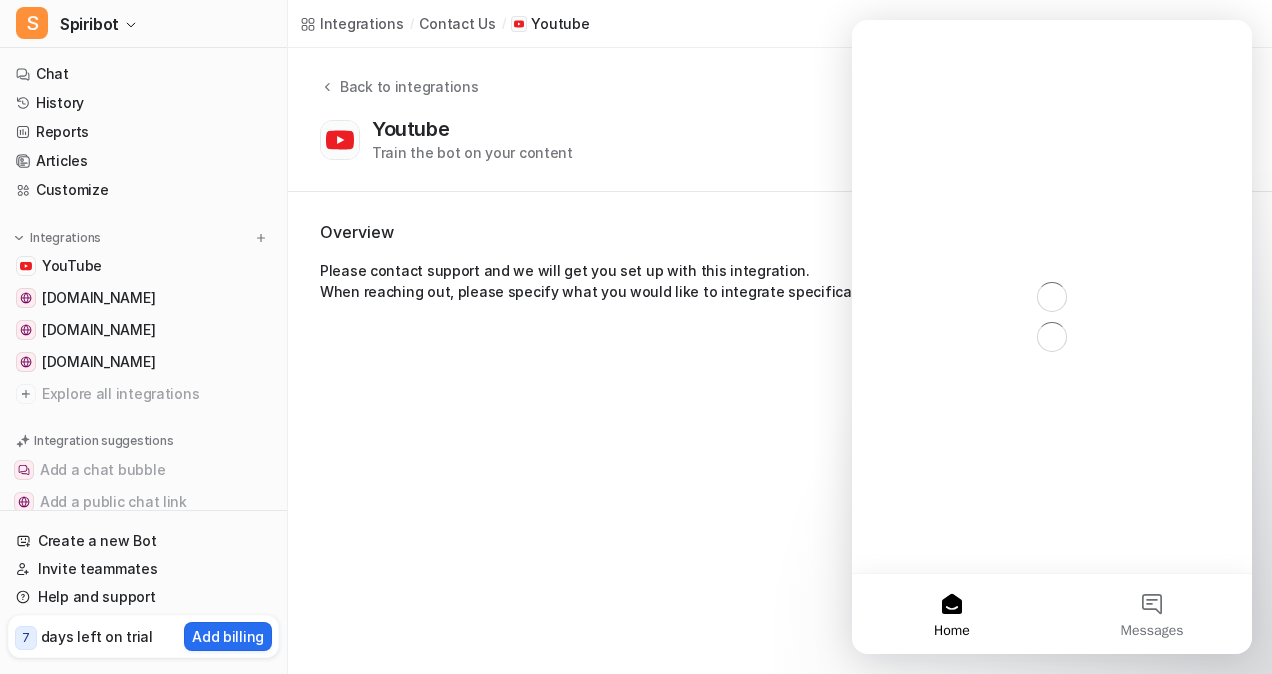 scroll, scrollTop: 0, scrollLeft: 0, axis: both 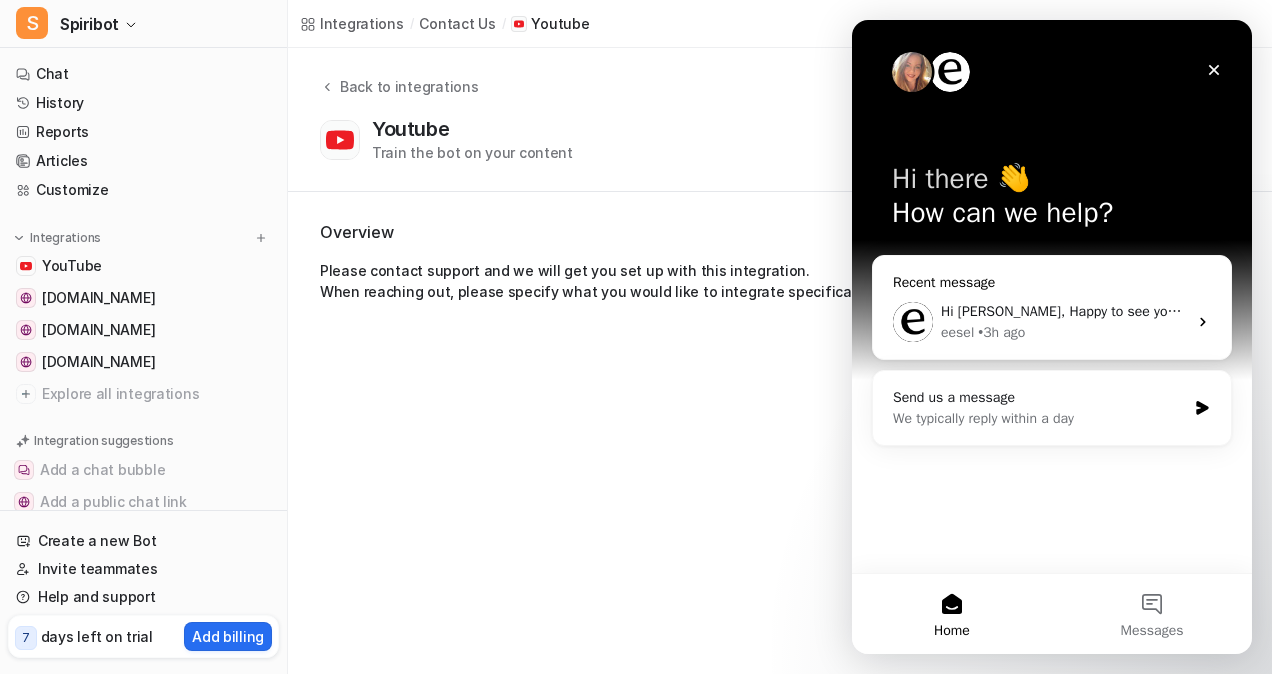 click on "eesel •  3h ago" at bounding box center (1064, 332) 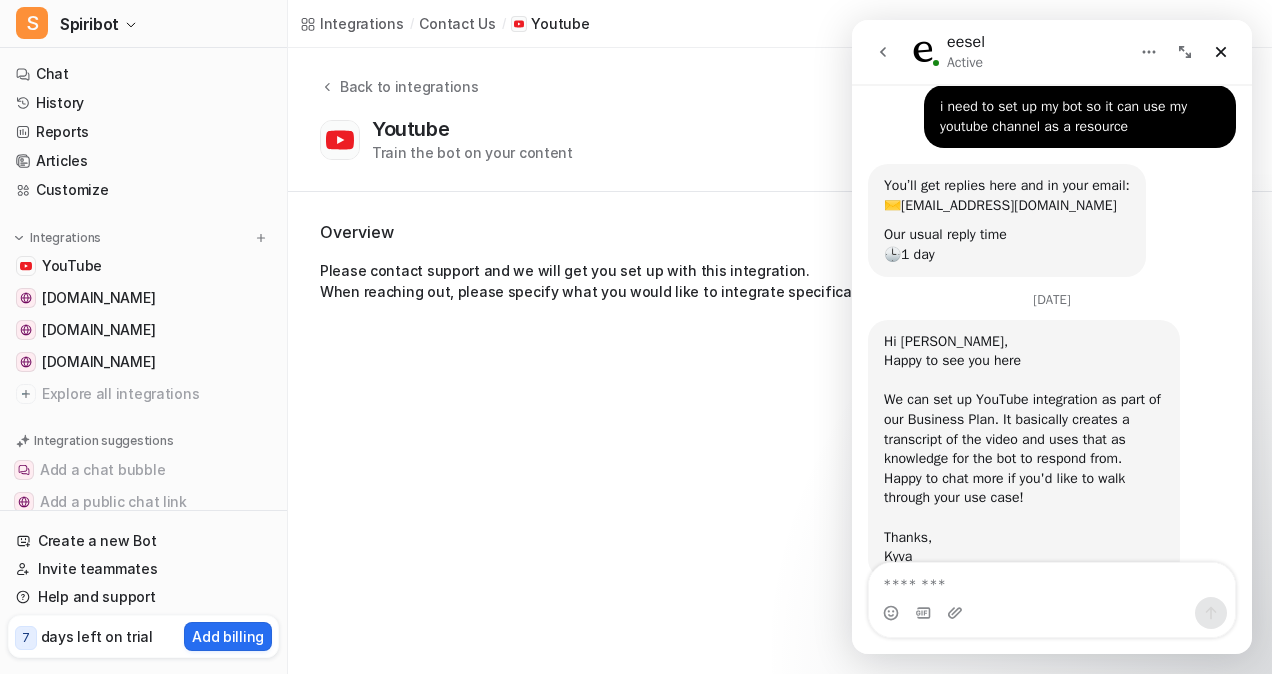 scroll, scrollTop: 144, scrollLeft: 0, axis: vertical 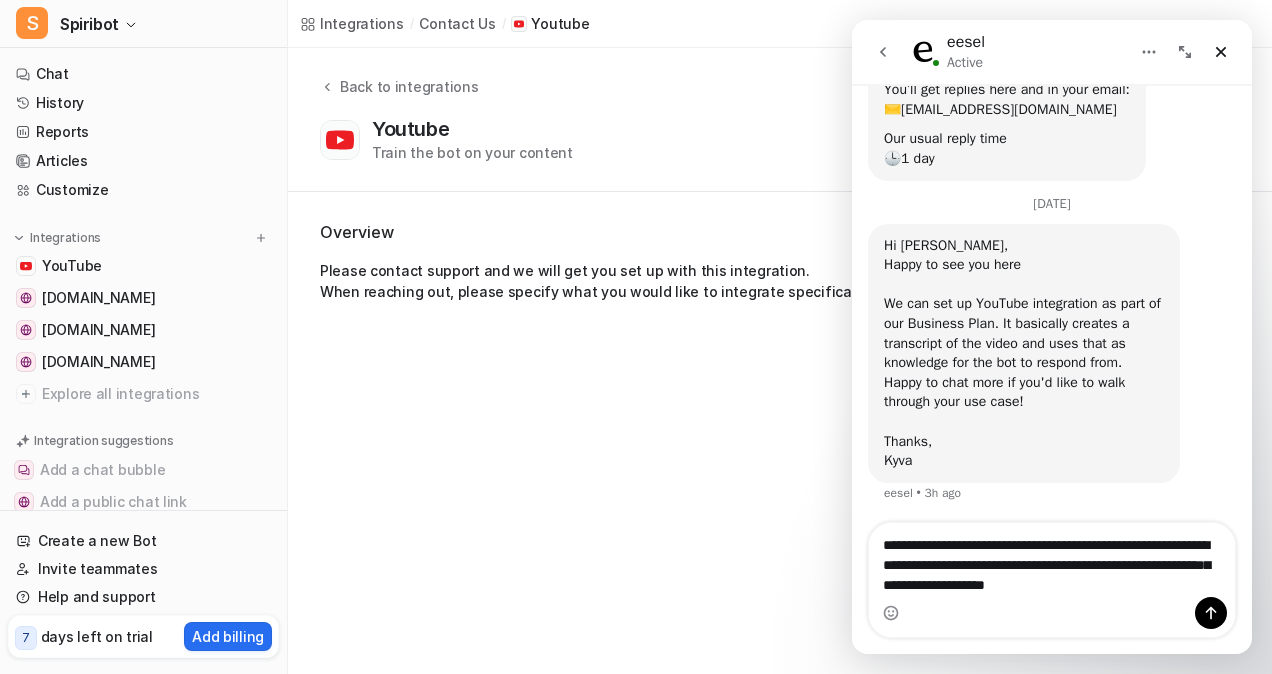 type on "**********" 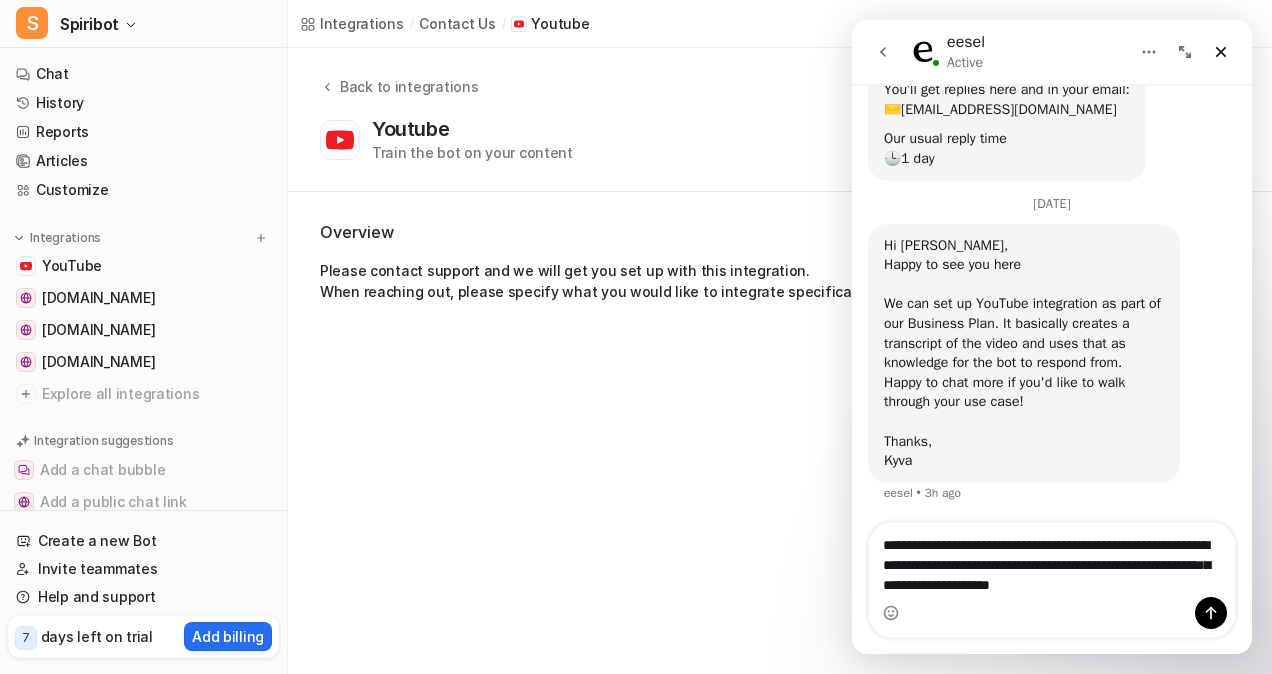 type 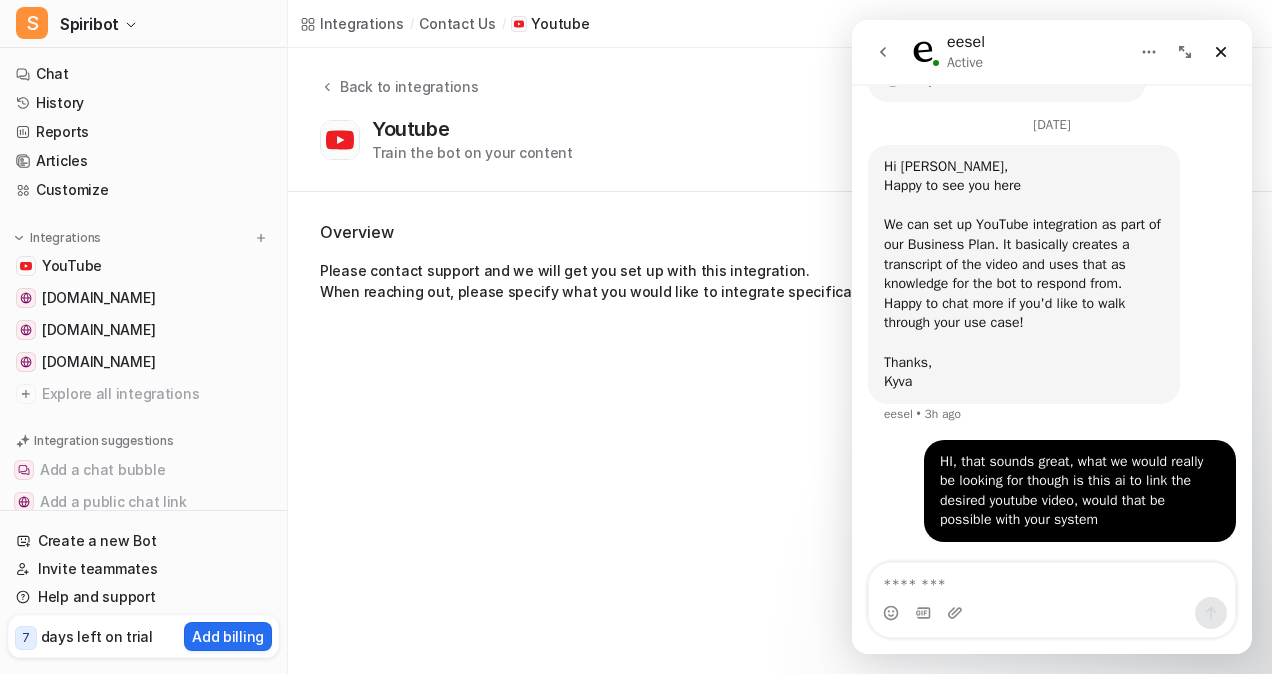 scroll, scrollTop: 263, scrollLeft: 0, axis: vertical 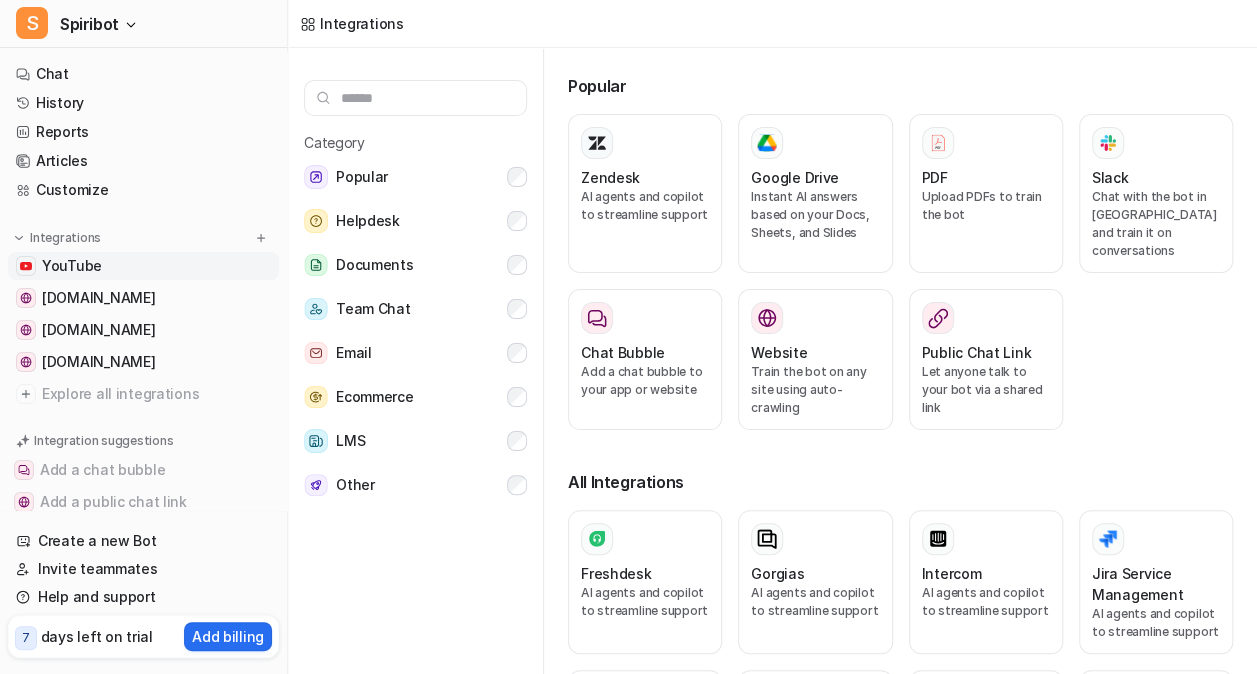 click on "YouTube" at bounding box center [143, 266] 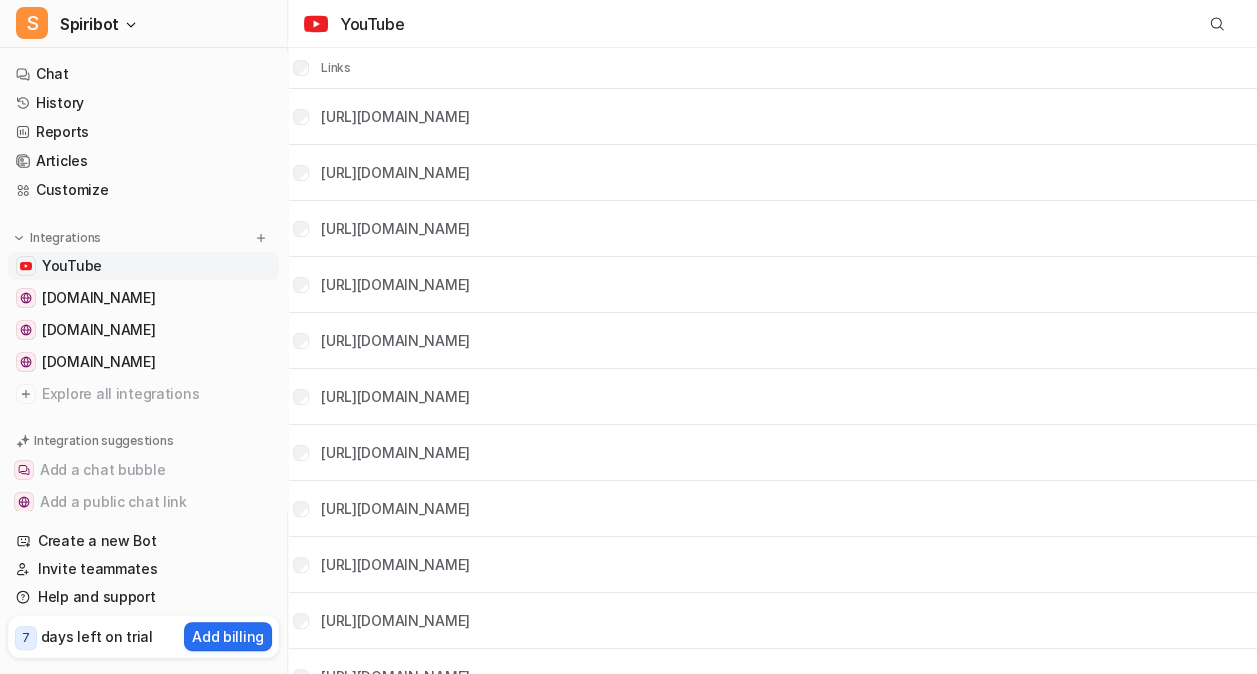 scroll, scrollTop: 300, scrollLeft: 0, axis: vertical 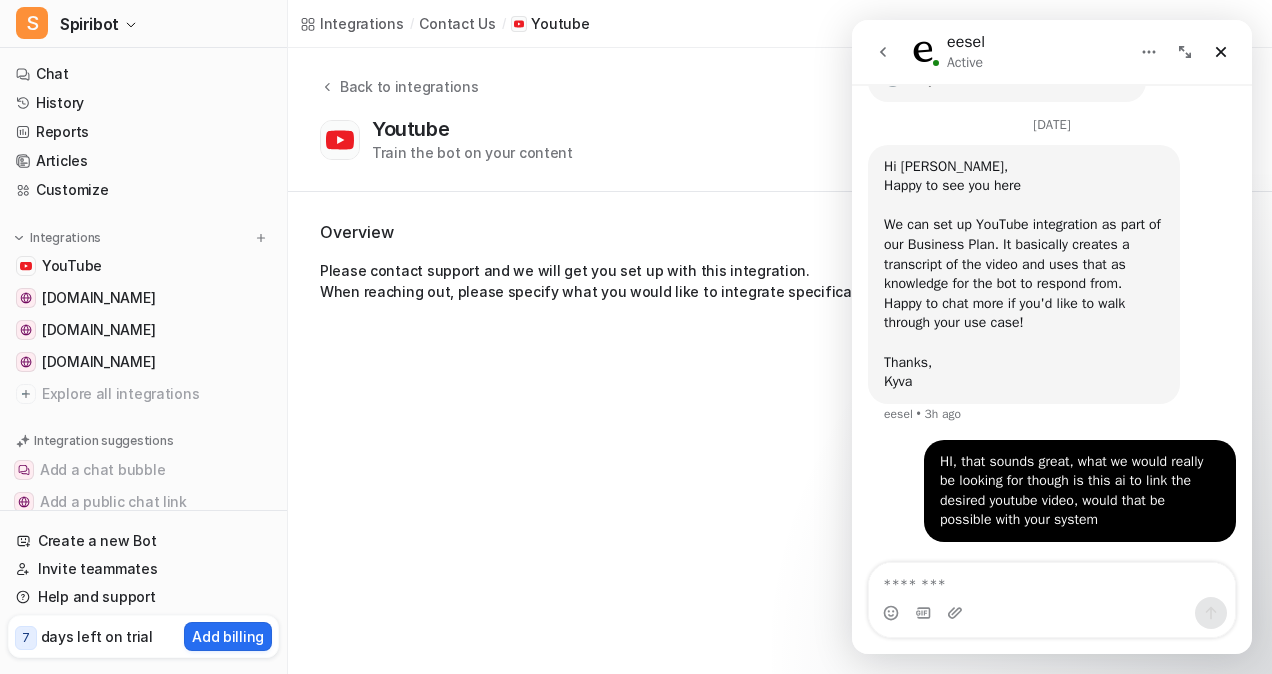 click on "Hi Alicjak, Happy to see you here ​We can set up YouTube integration as part of our Business Plan. It basically creates a transcript of the video and uses that as knowledge for the bot to respond from. Happy to chat more if you'd like to walk through your use case! Thanks, Kyva eesel    •   3h ago" at bounding box center [1052, 292] 